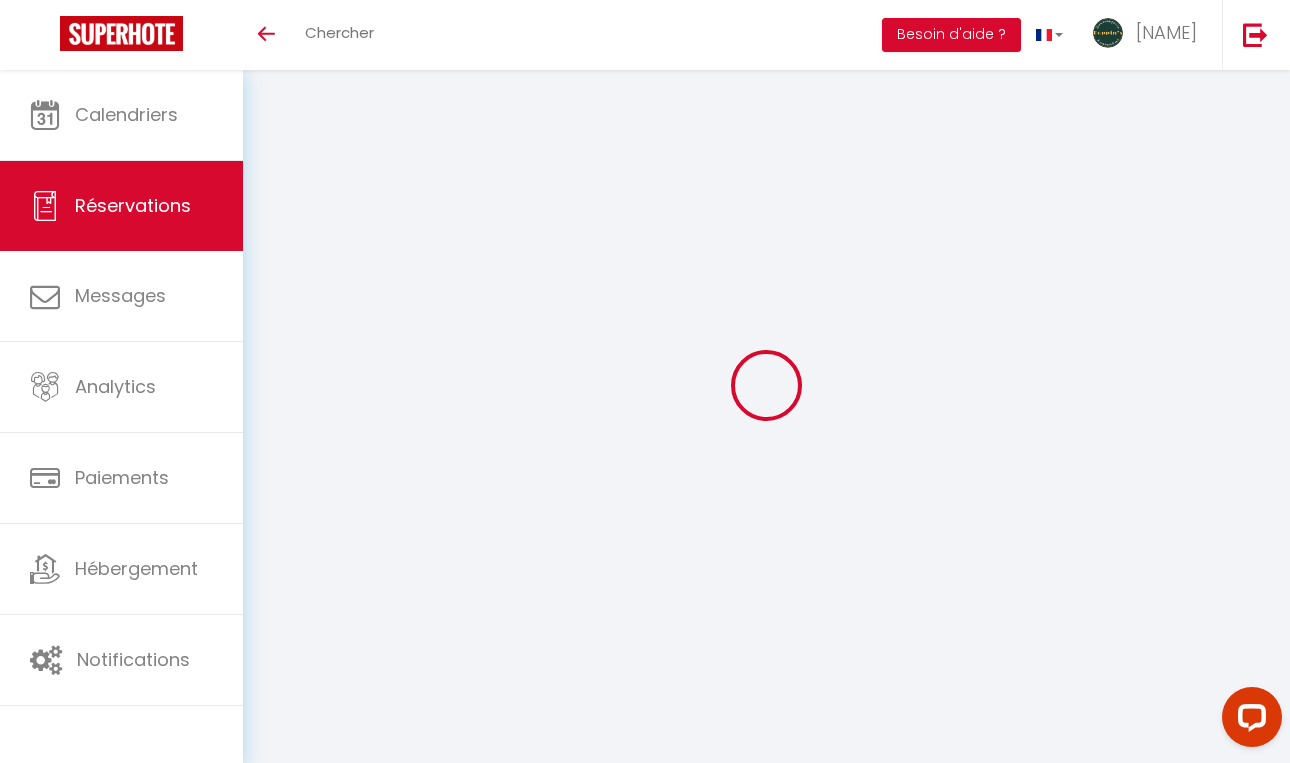 scroll, scrollTop: 0, scrollLeft: 0, axis: both 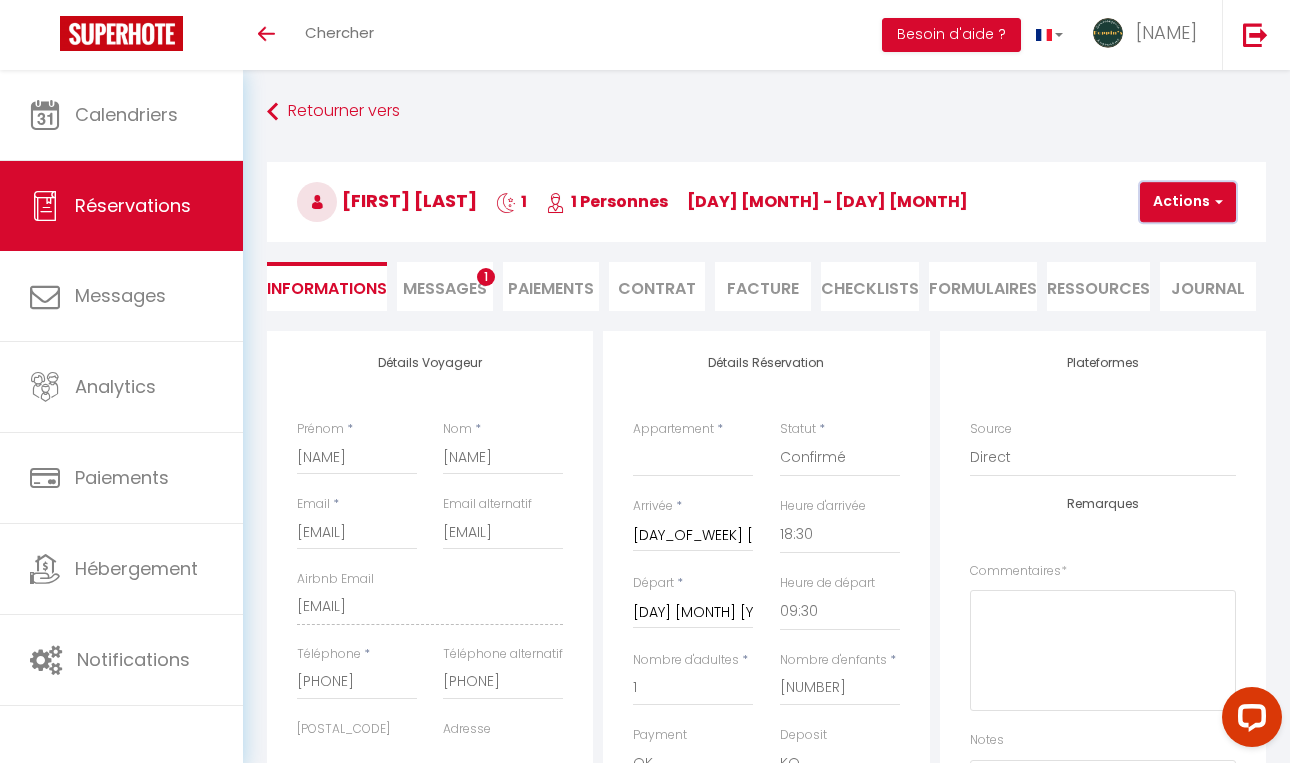 click on "Actions" at bounding box center [1188, 202] 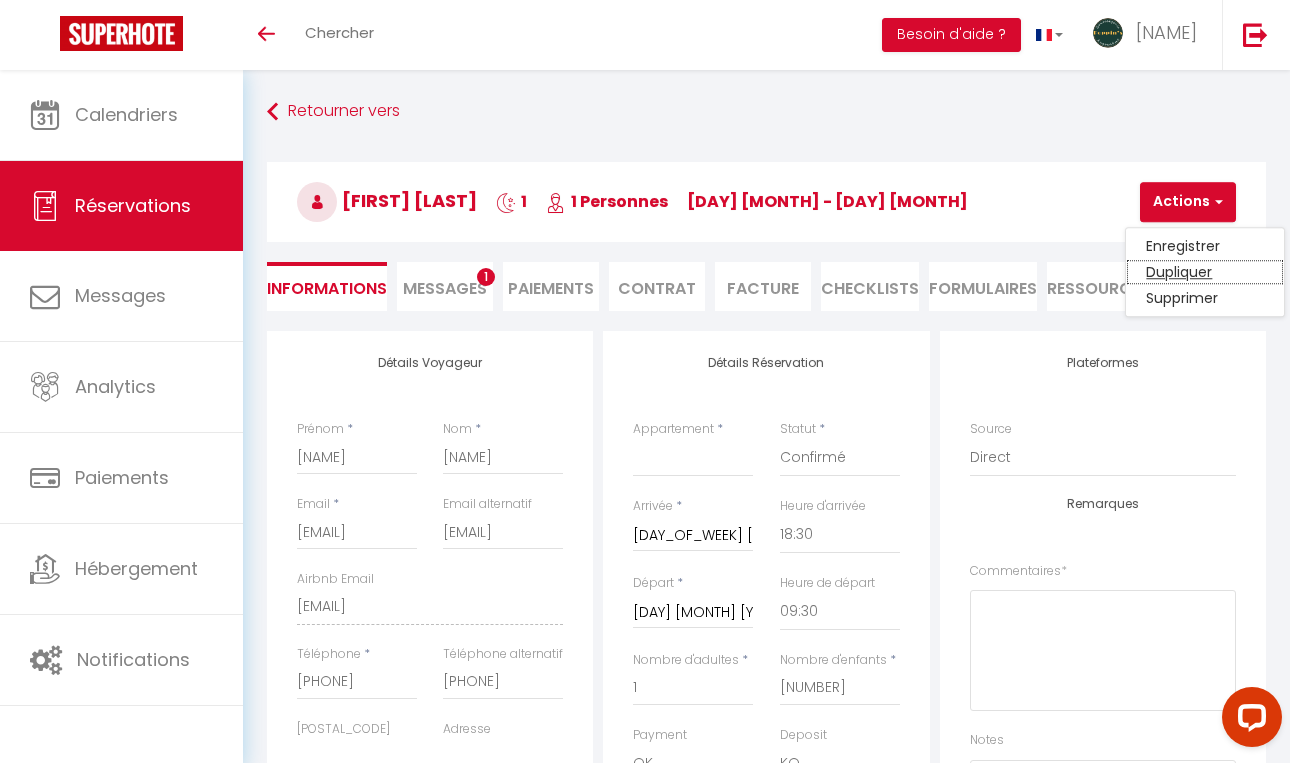 click on "Dupliquer" at bounding box center (1205, 246) 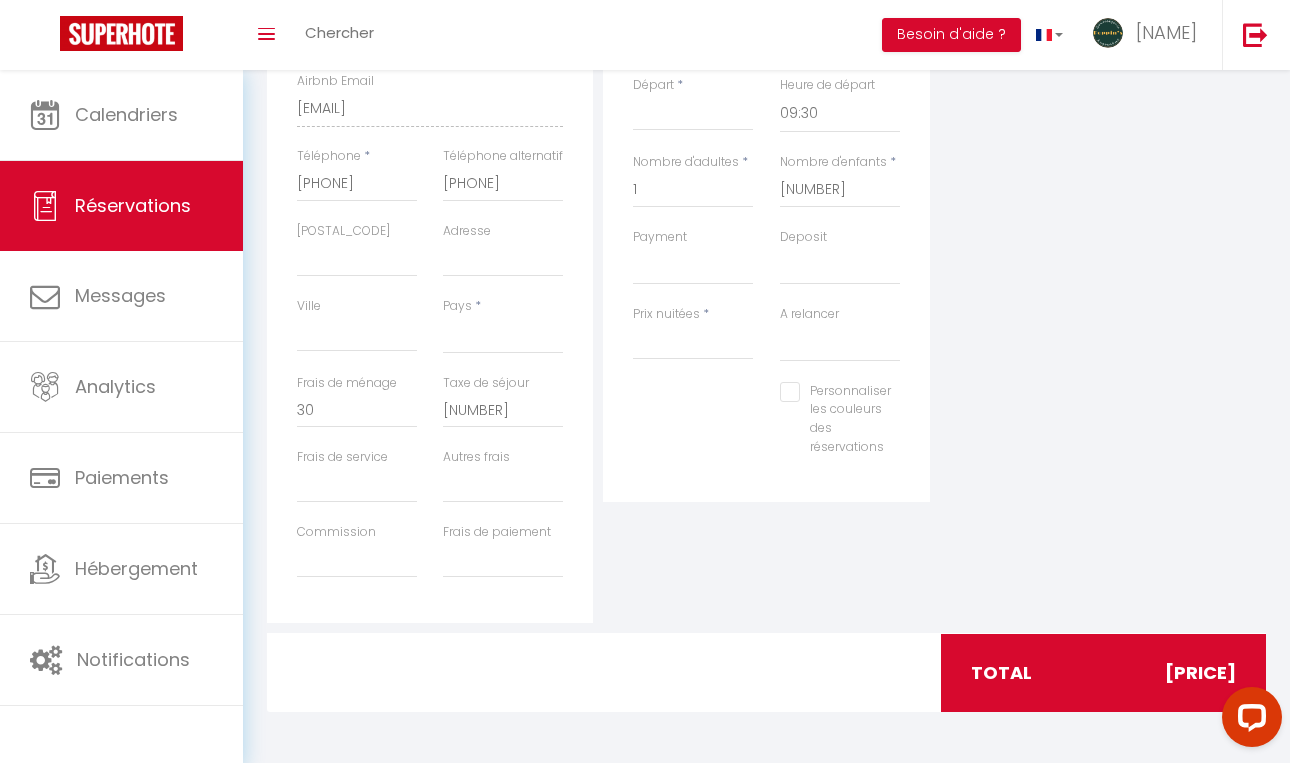 scroll, scrollTop: 310, scrollLeft: 0, axis: vertical 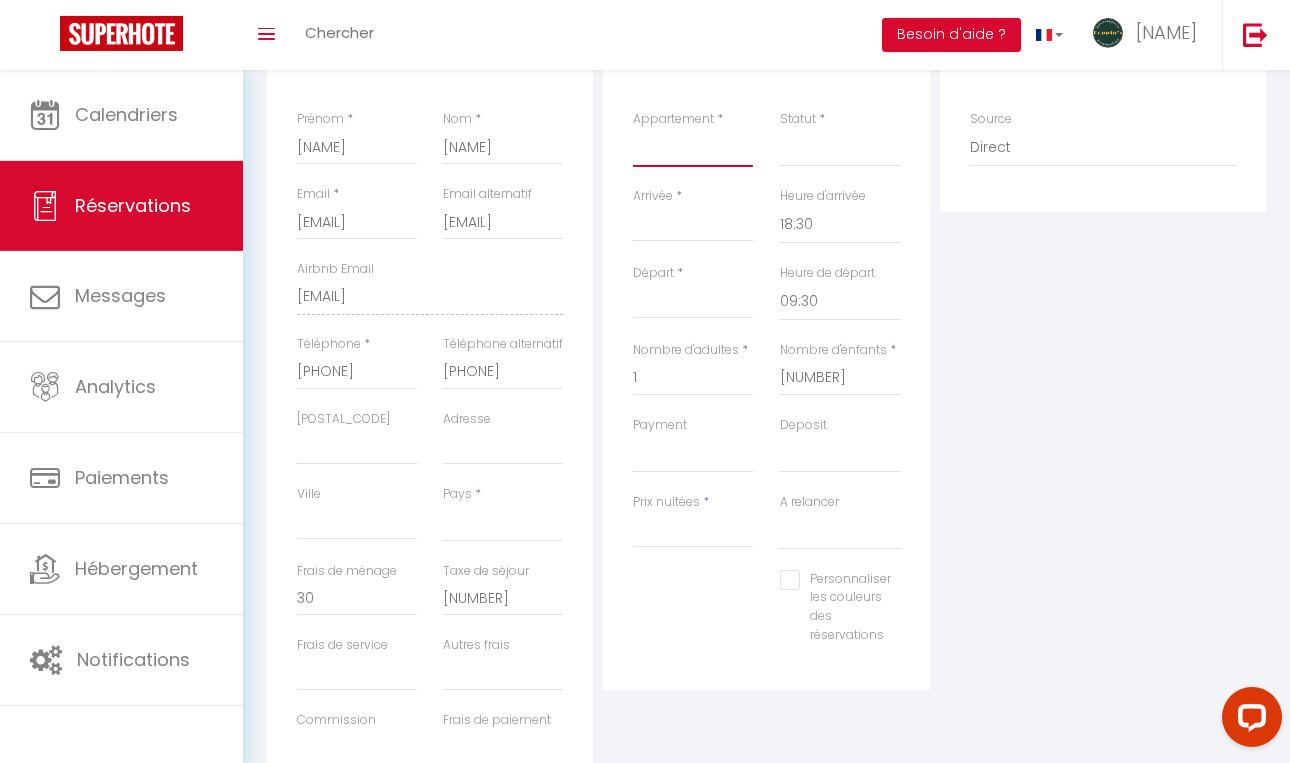 click on "(A1) Appartement grande terrasse centre ville (A2) Appartement centre avec terrasse ensoleillée (A3) Grand appartement calme face Hotel de ville (A4) Chambre luxe centre ville Angouleme (A5) 2 chambres avec salle de bain angouleme (B1) Grand 3 pieces Centre ville (B2) Angouleme centre, grand 2 pièces cosy (B3) joli 2 pièces quartier halles angouleme (B4) 2 pièces tout confort Hyper centre ville (B5) charmant 2 pièces sous les toits Angoulême (B6) Angouleme grand 4 pièces 3 chambres 6 à 8 pers (B7) Loft avec Jacuzzi (G1) Joli Studio RDC (G2) joli 2 pièces en RDC (G3) Beau studio (G4) Joli T2 calme (G5) Joli studio lumineux (G6) Joli 2 pièces (G7) Grand Studio: Terrasse/ Balnéo Le Pastel Le Cocon Le Fanfrelin La BD L'étoile L'atelier L'industrial L'escale Le petit Balzac Les pierres blanches Le patio de Théo Le petit Molongis Au monlogis 2 Au monlogis 6 T2 Couronne T3 couronne Au Bellevue Le repère d'Edgar Le St Ausone Le république Le lodge La casa 1 La casa 2 La casa 3 St Martin 52A Welcome" at bounding box center (693, 148) 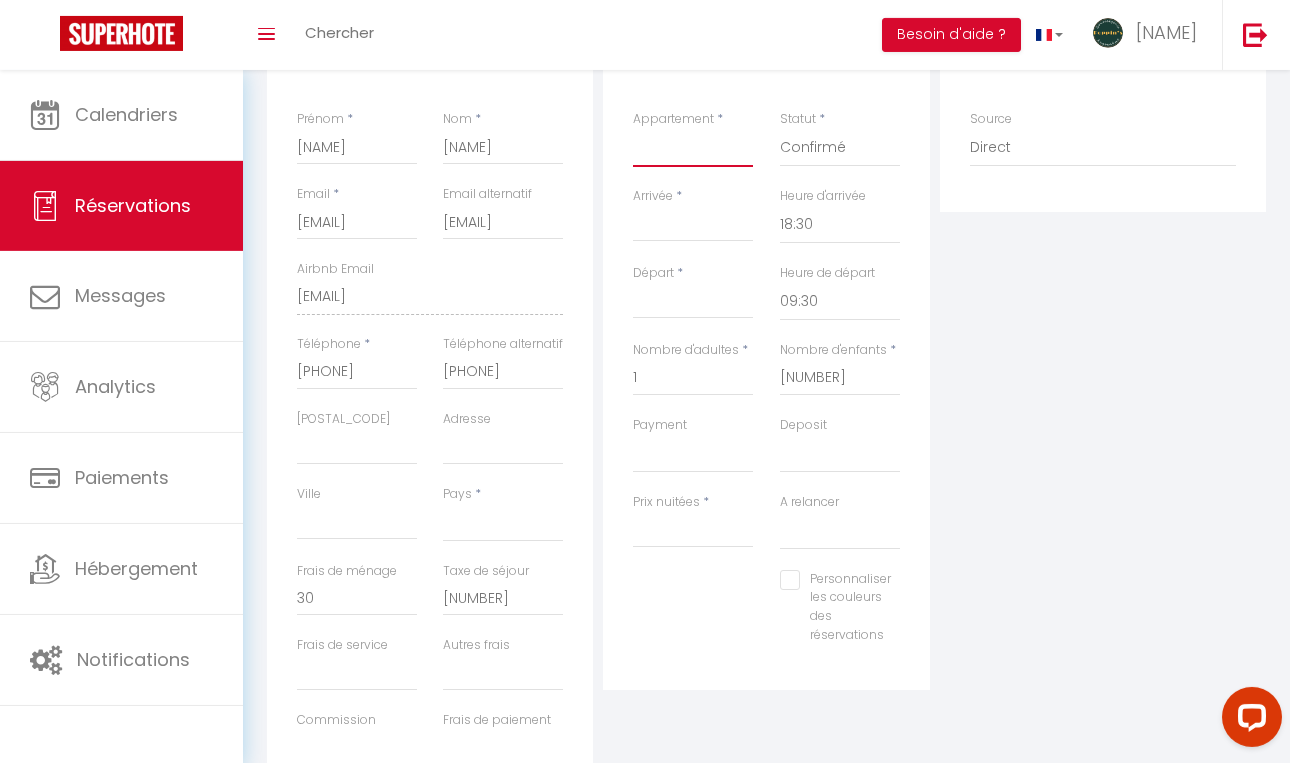 click on "Confirmé" at bounding box center (0, 0) 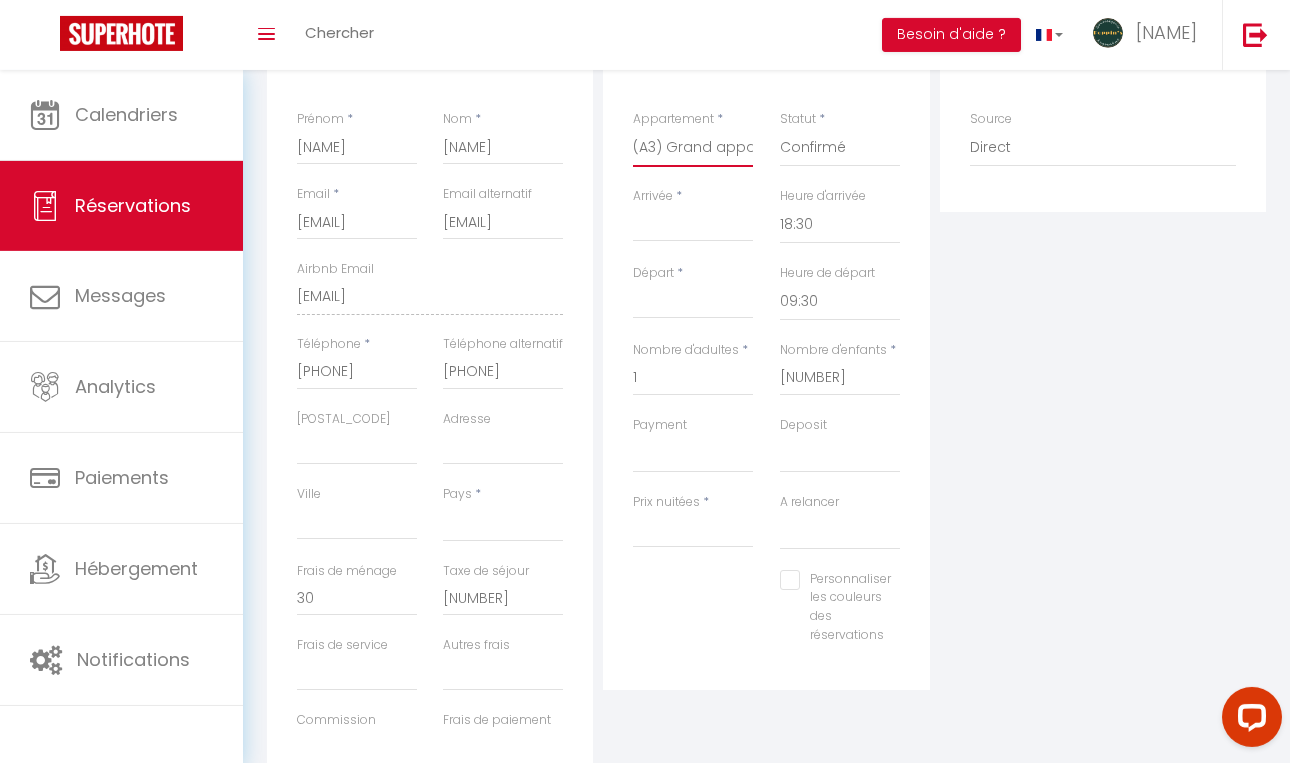 click on "(A3) Grand appartement calme face Hotel de ville" at bounding box center (0, 0) 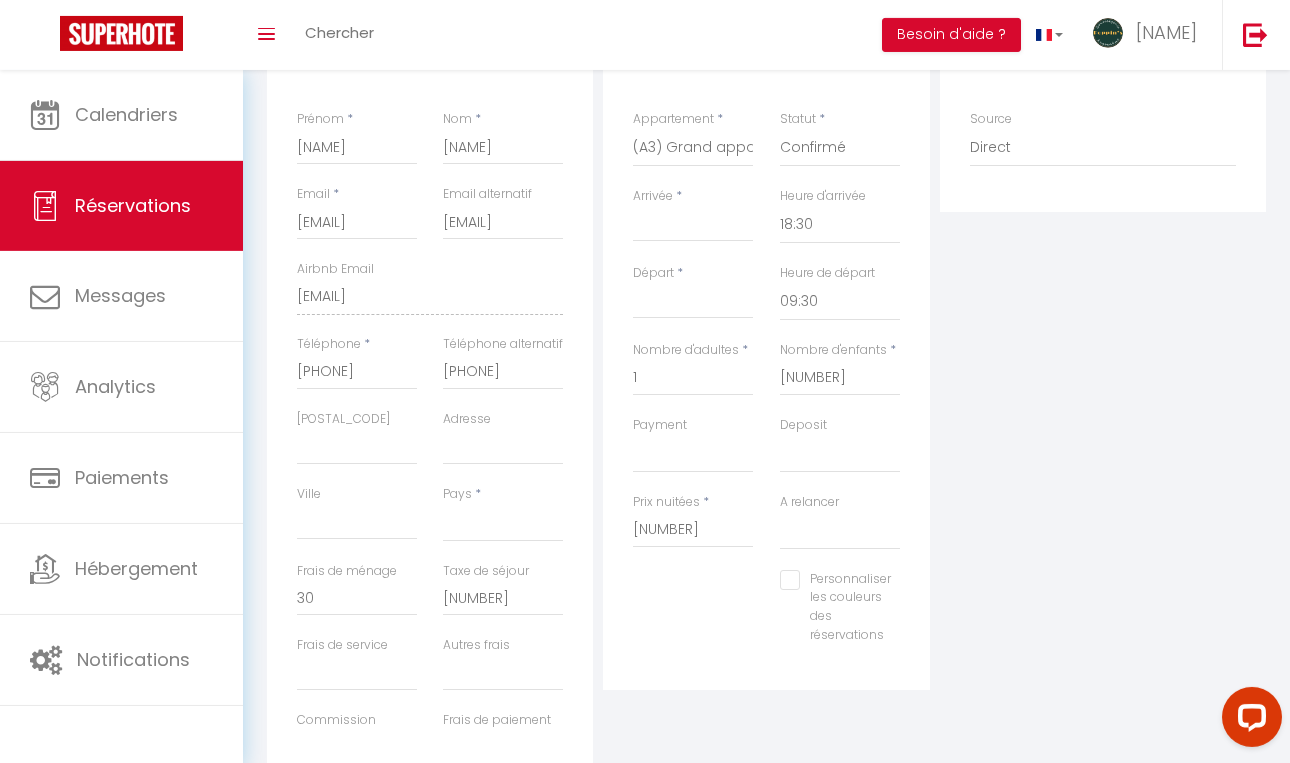 click on "Arrivée" at bounding box center (693, 226) 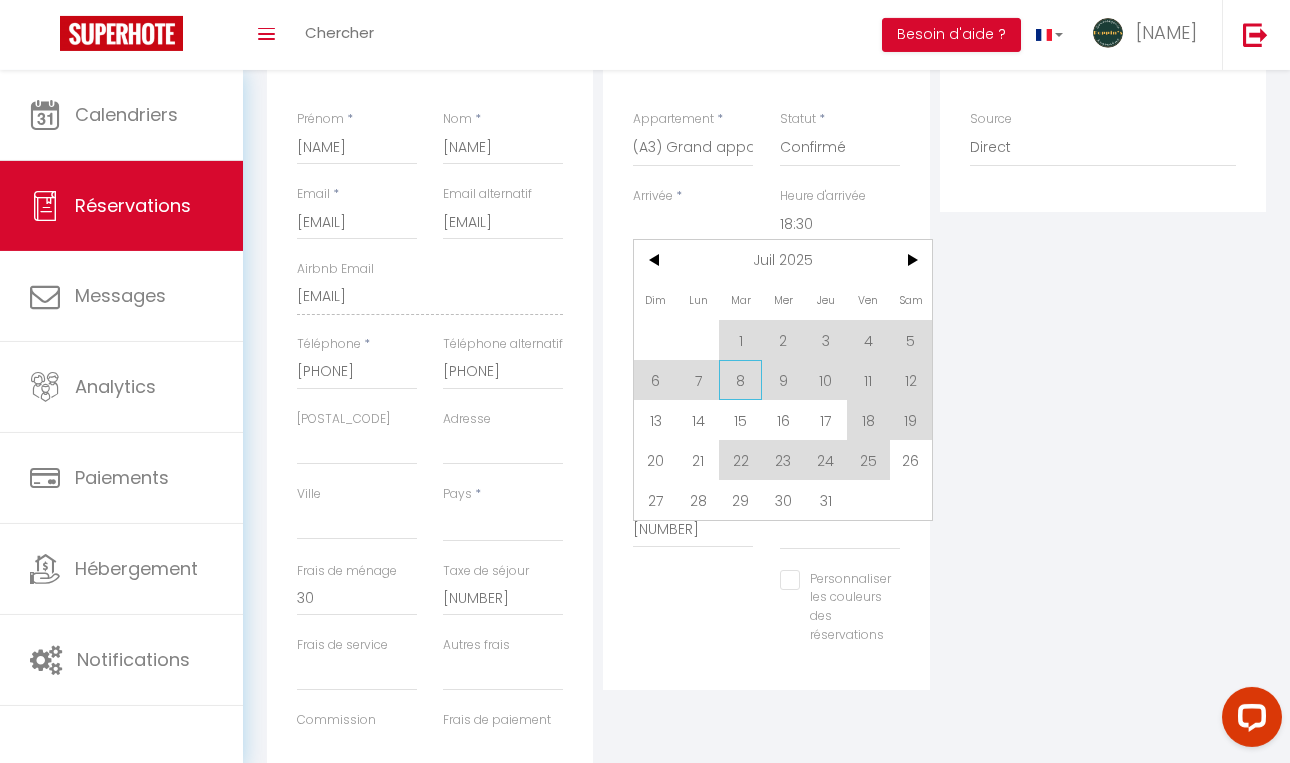 click on "8" at bounding box center (740, 380) 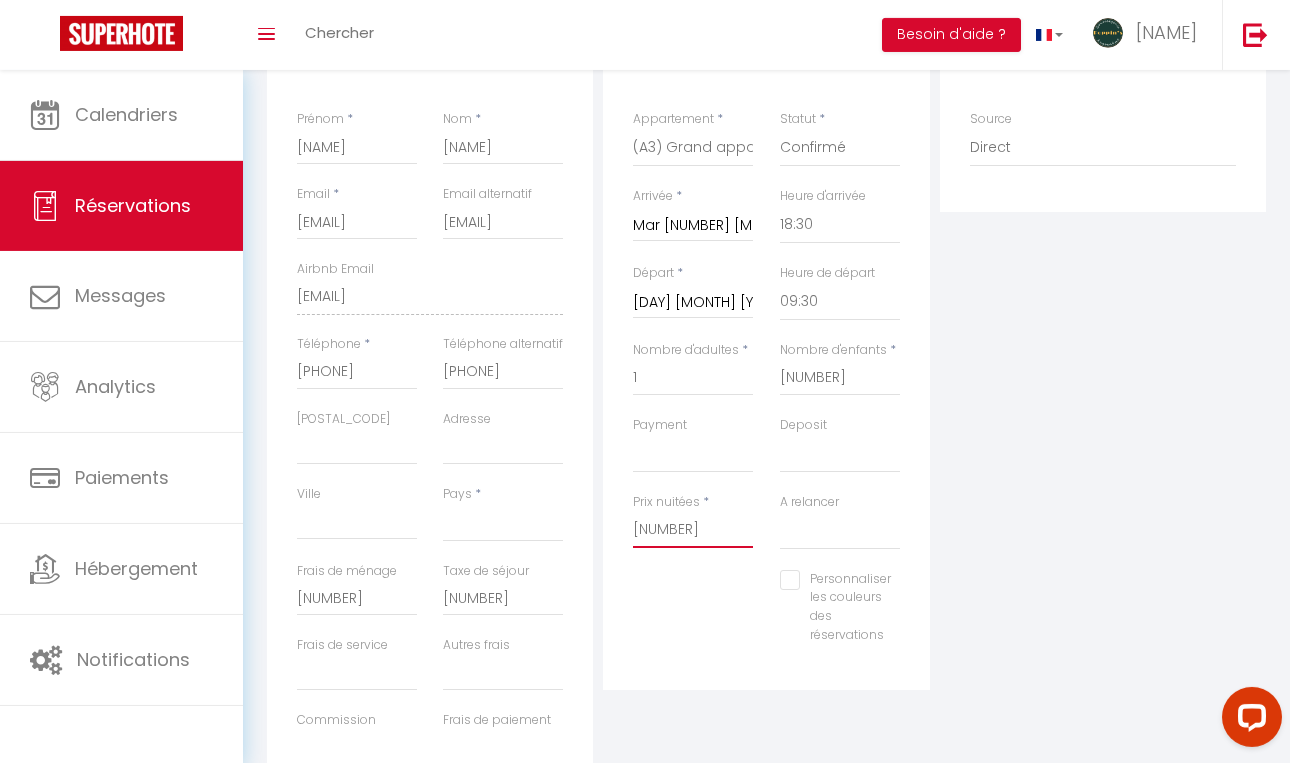 click on "[NUMBER]" at bounding box center (693, 530) 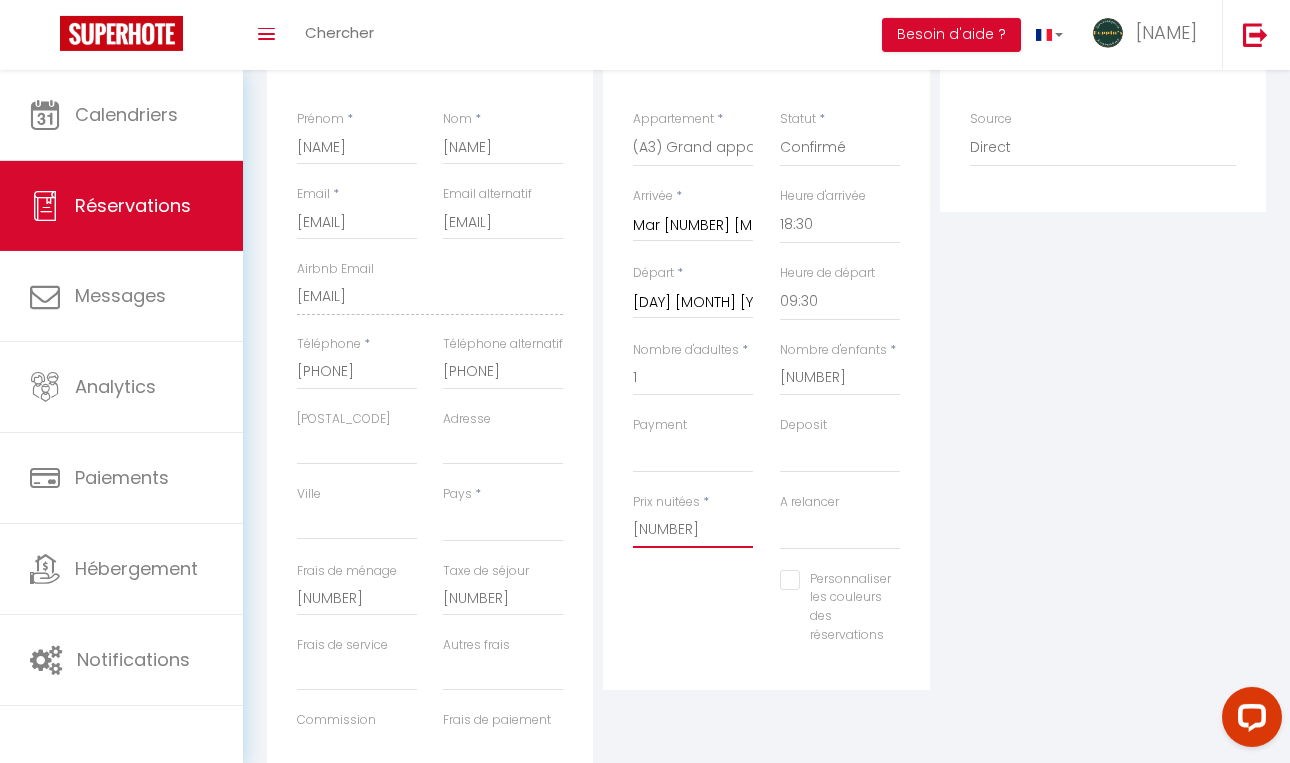 type on "[NUMBER]" 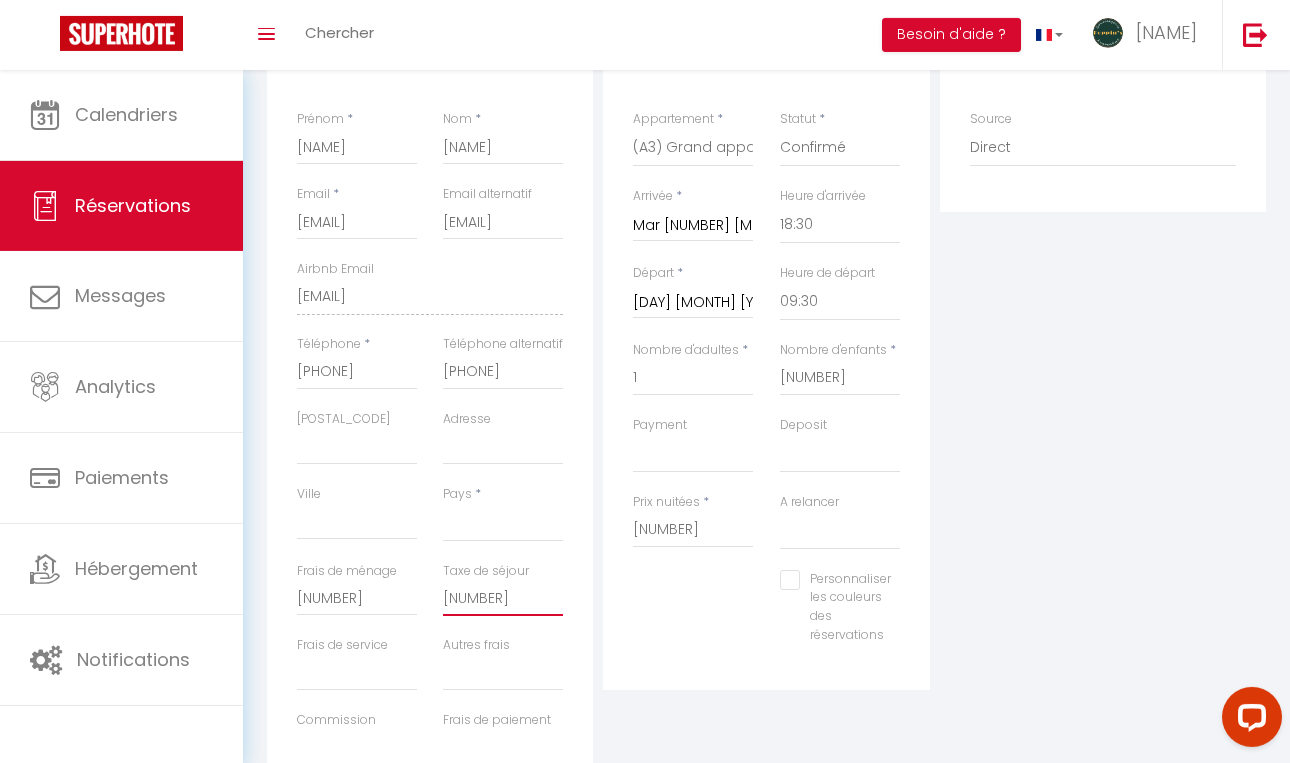 click on "[NUMBER]" at bounding box center [503, 598] 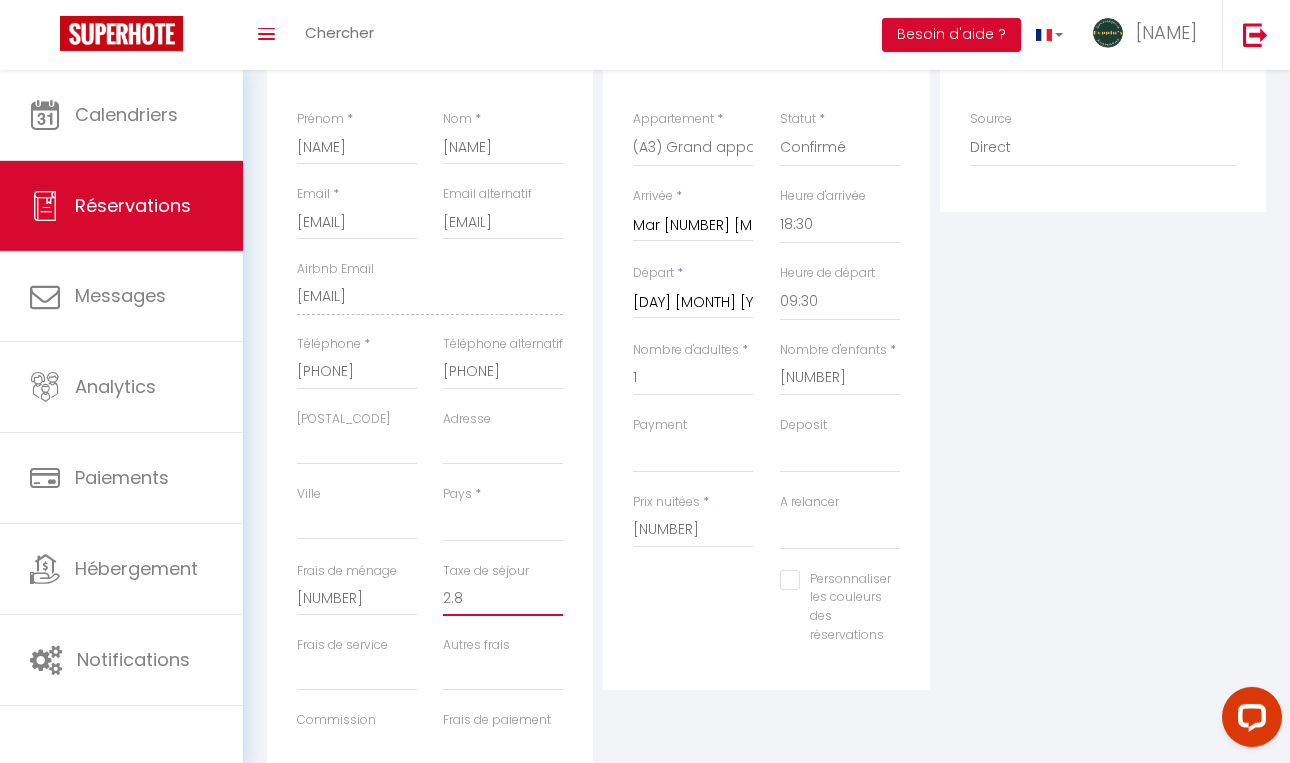 type on "2.8" 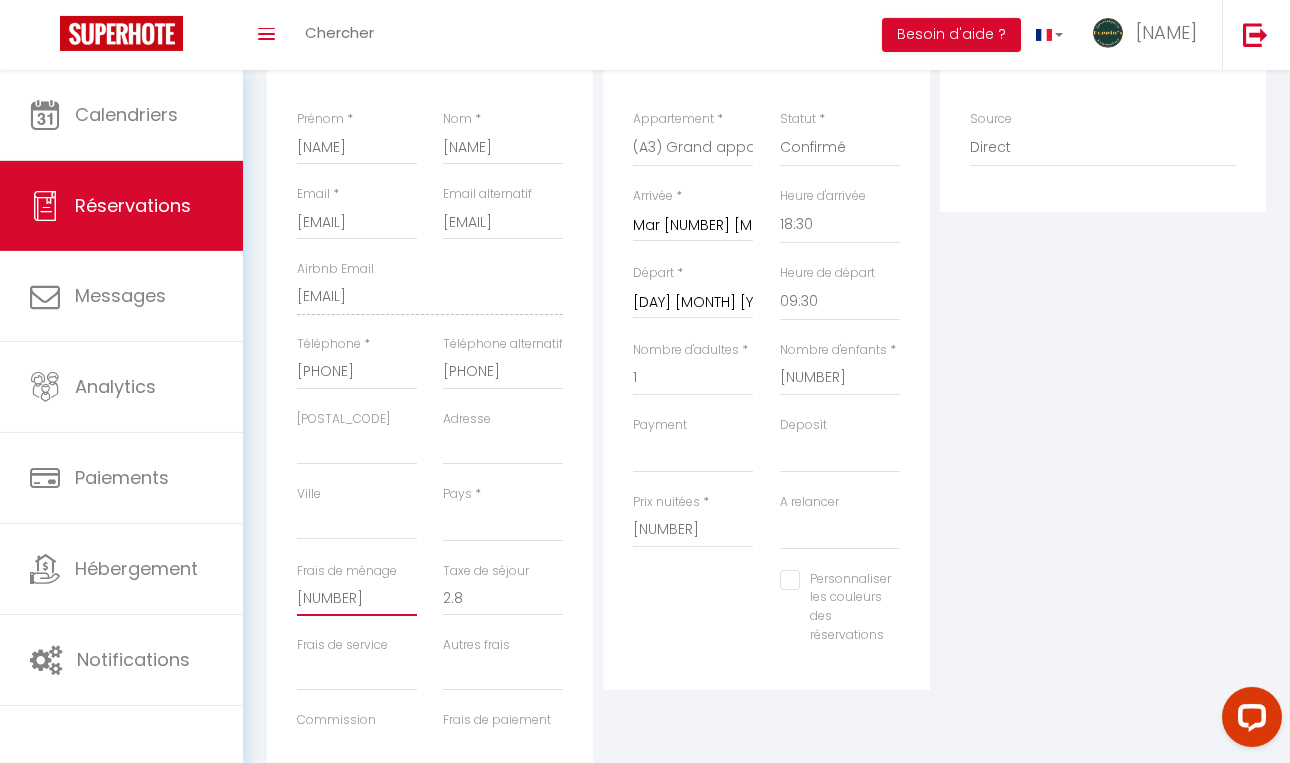 click on "[NUMBER]" at bounding box center (357, 598) 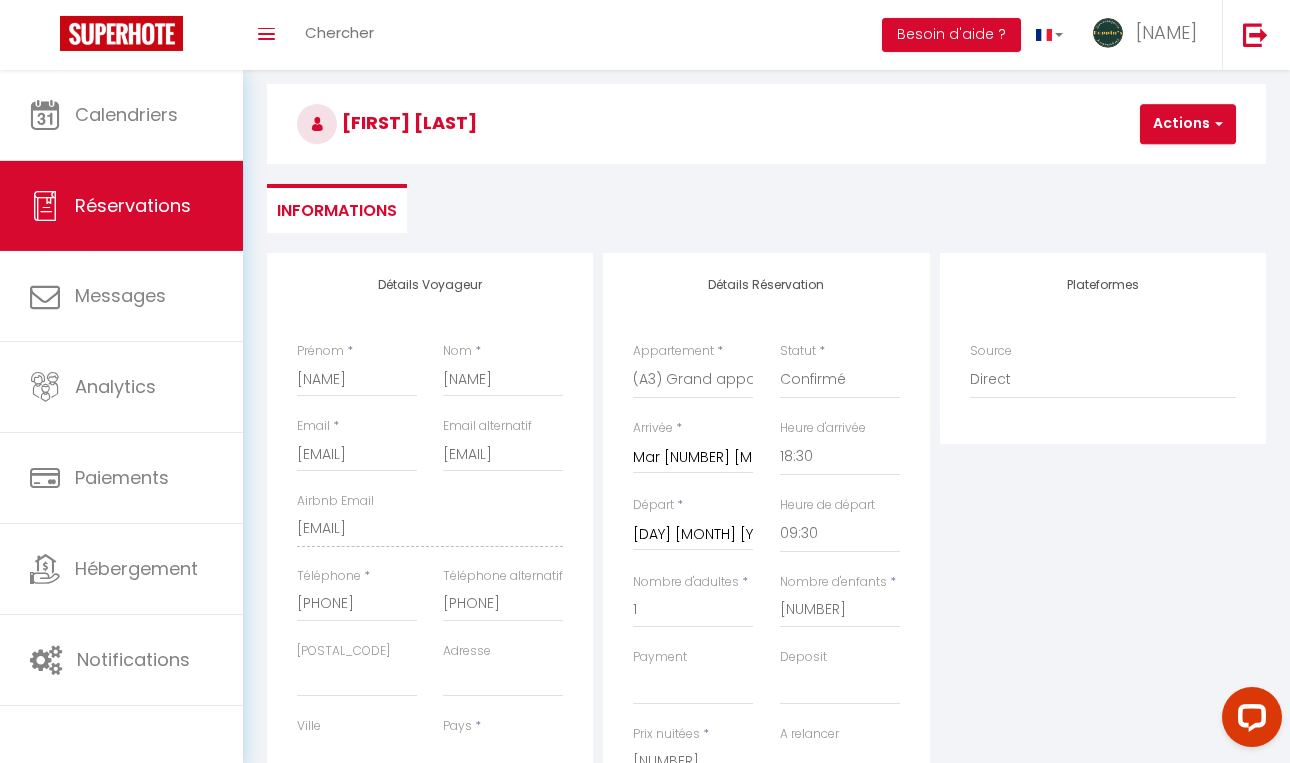 scroll, scrollTop: 0, scrollLeft: 0, axis: both 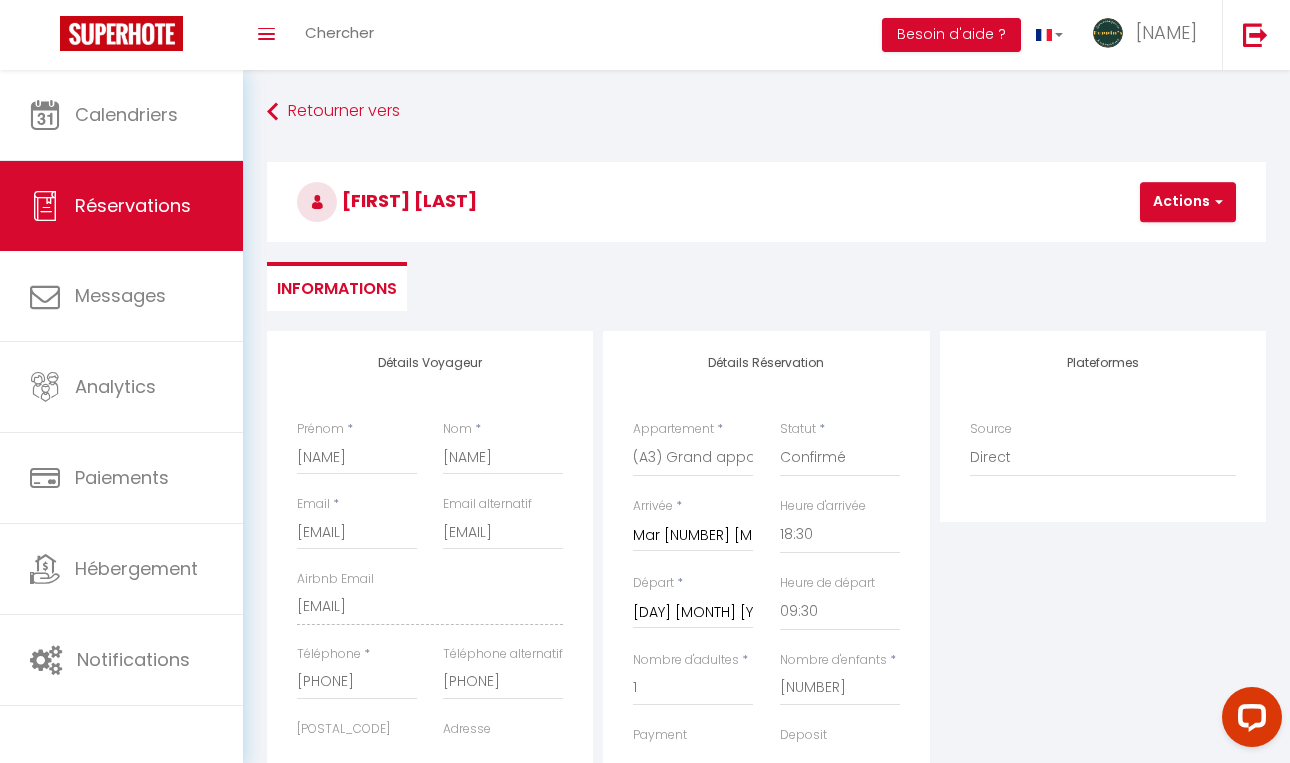 type on "30" 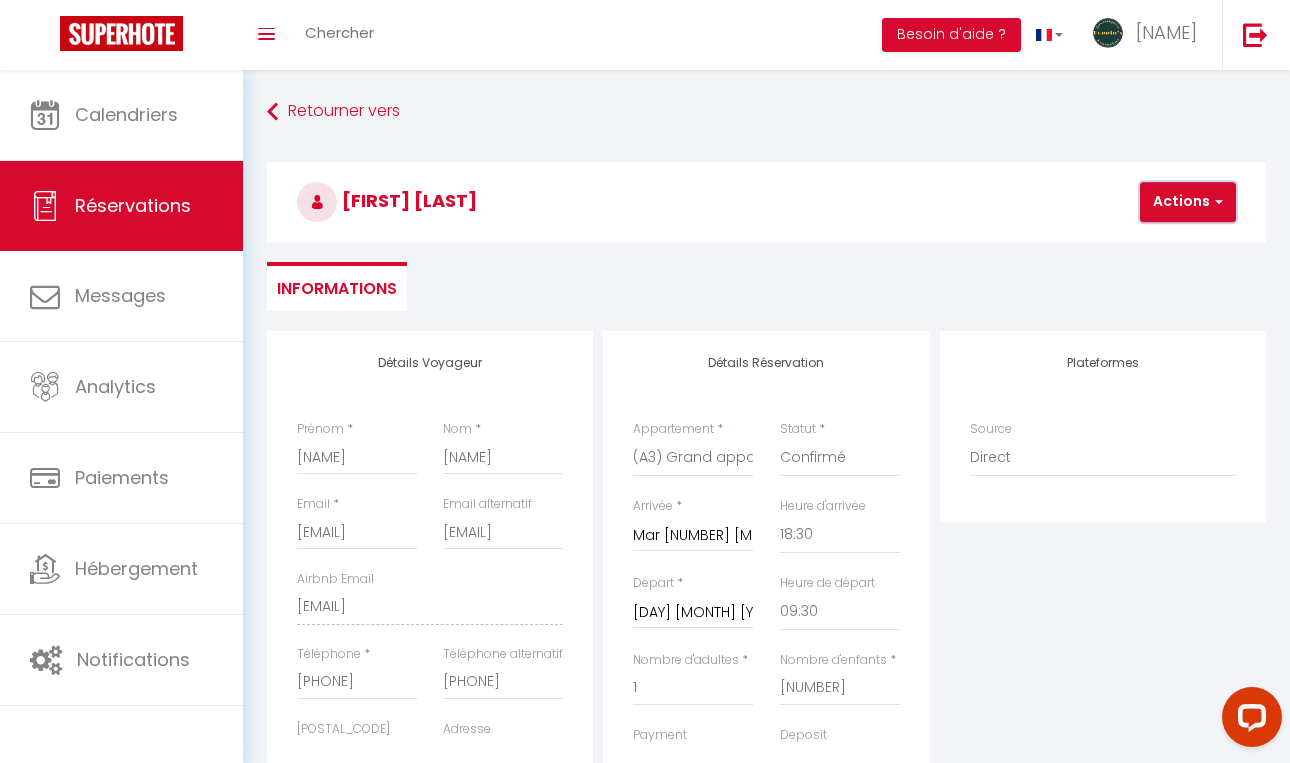 click on "Actions" at bounding box center (1188, 202) 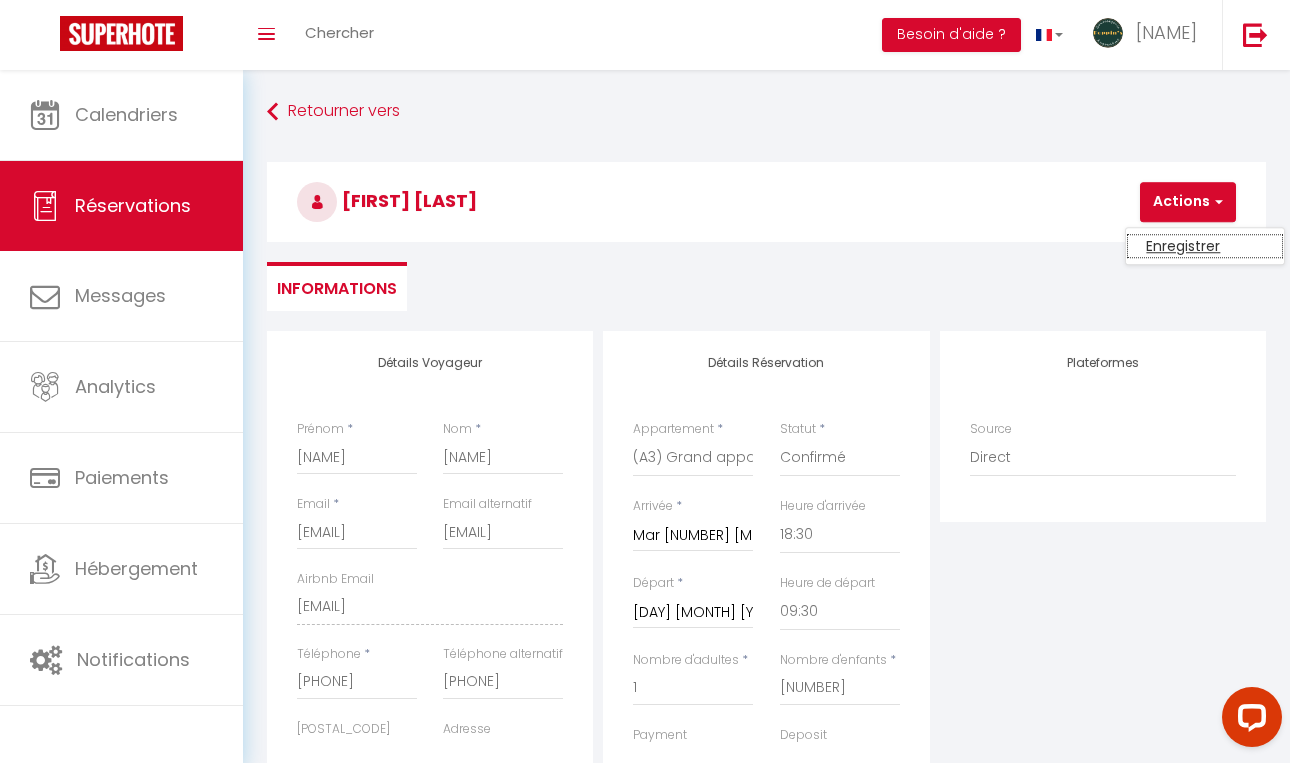 click on "Enregistrer" at bounding box center [1205, 246] 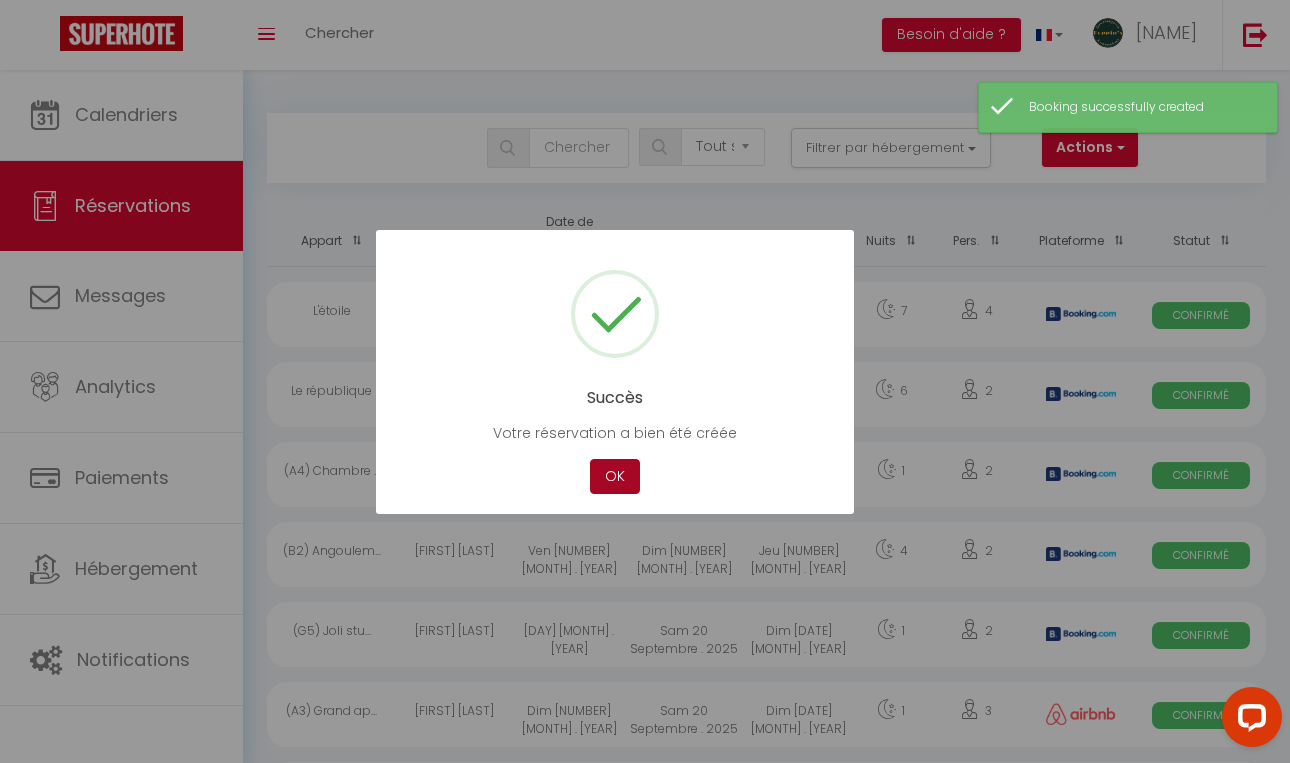click on "OK" at bounding box center [615, 476] 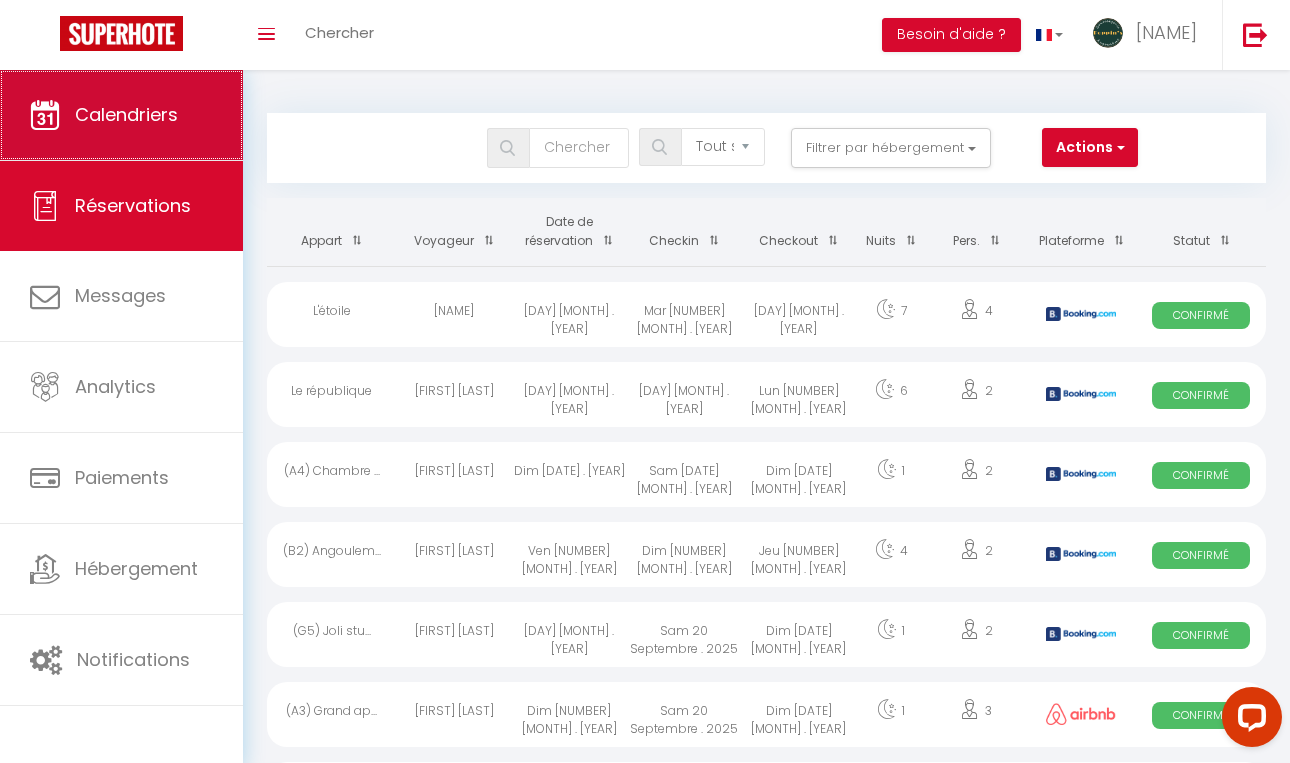 click on "Calendriers" at bounding box center (121, 115) 